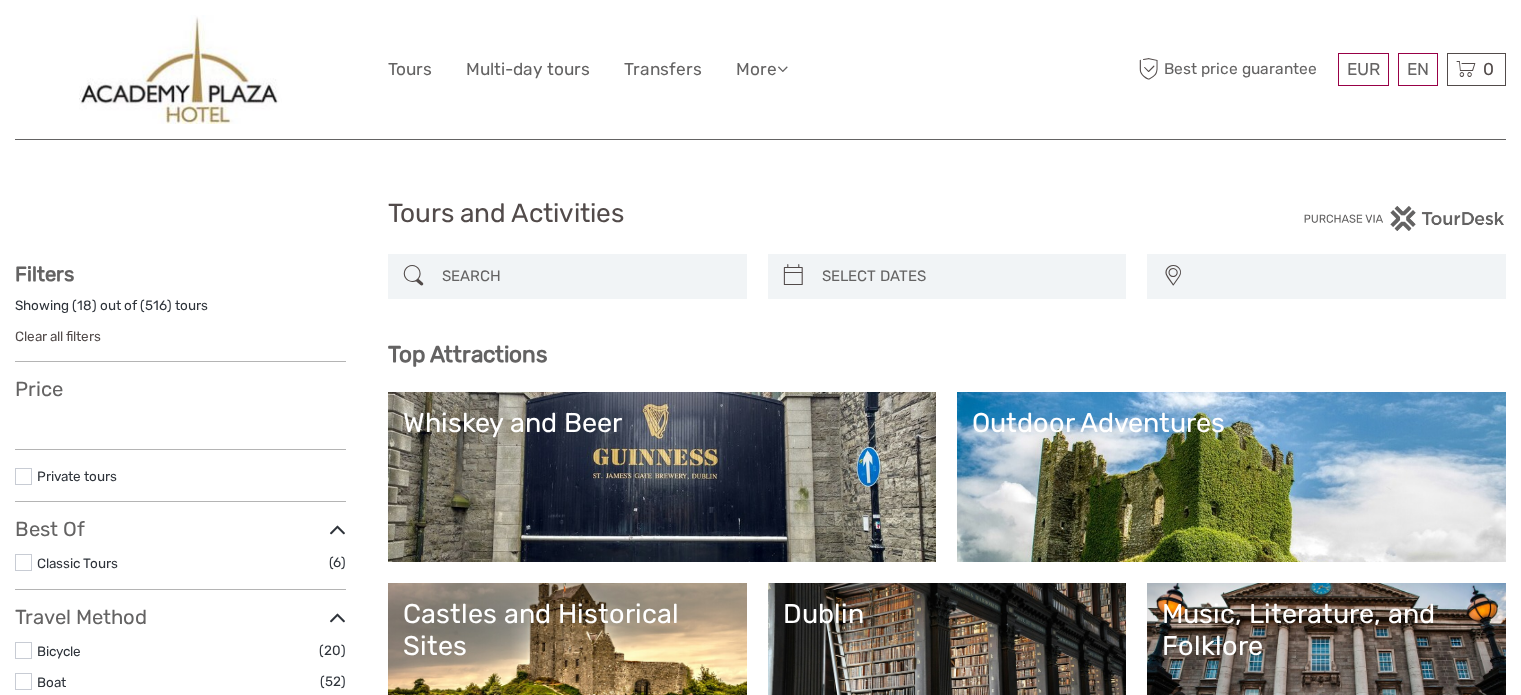 select 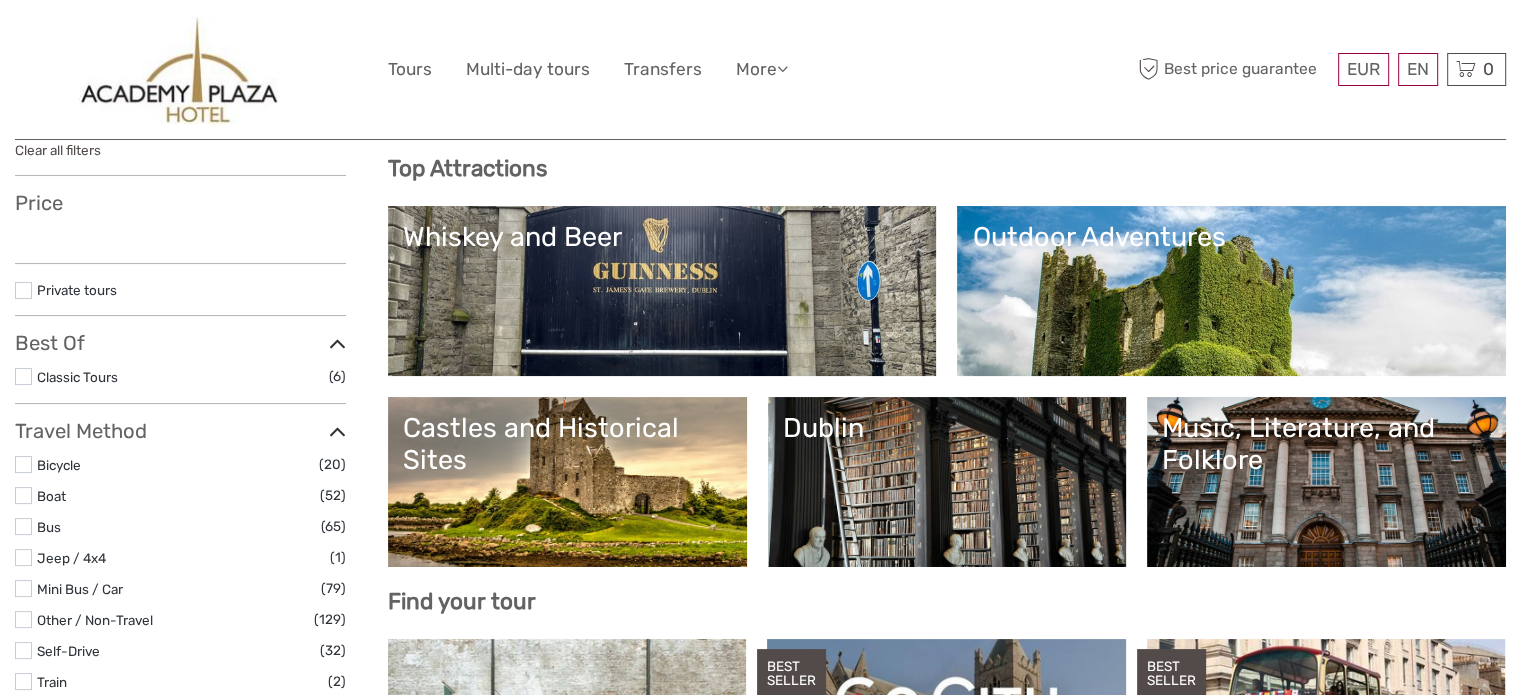 scroll, scrollTop: 188, scrollLeft: 0, axis: vertical 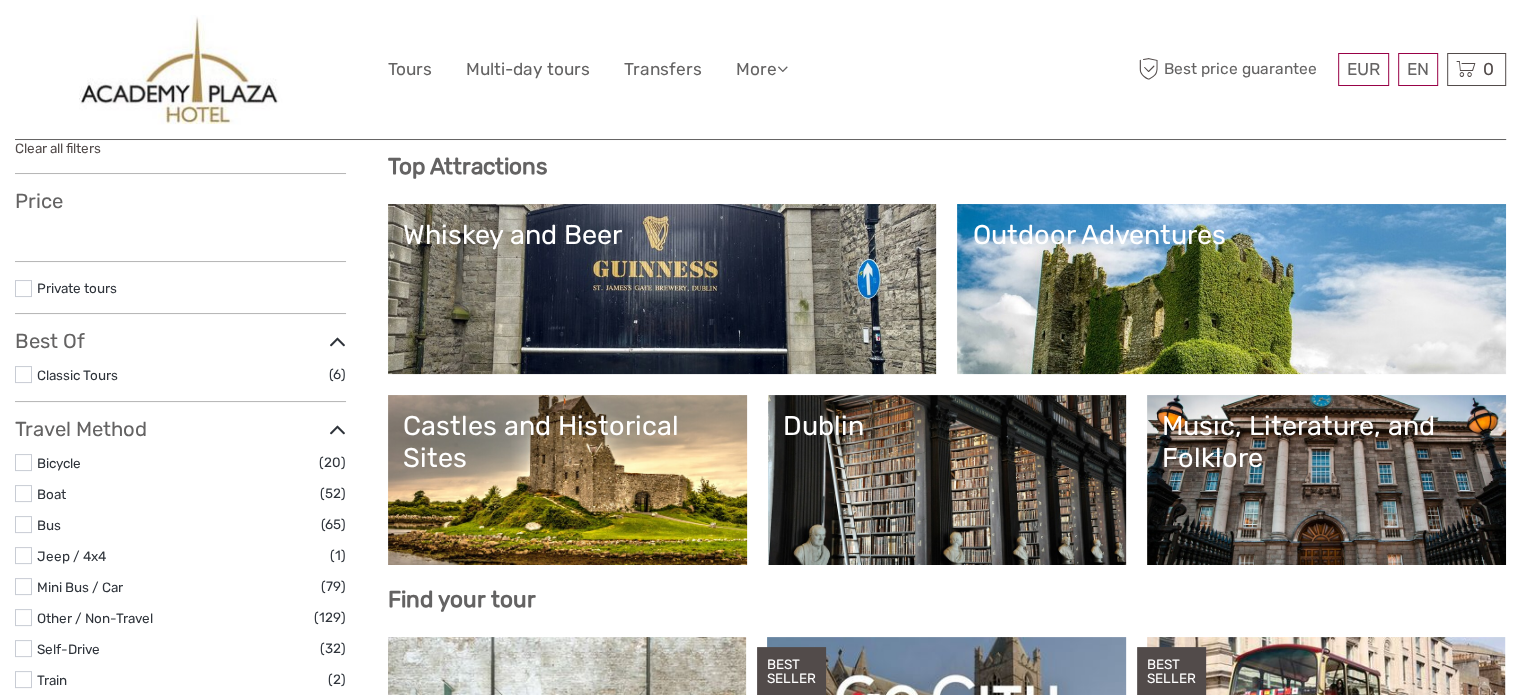 select 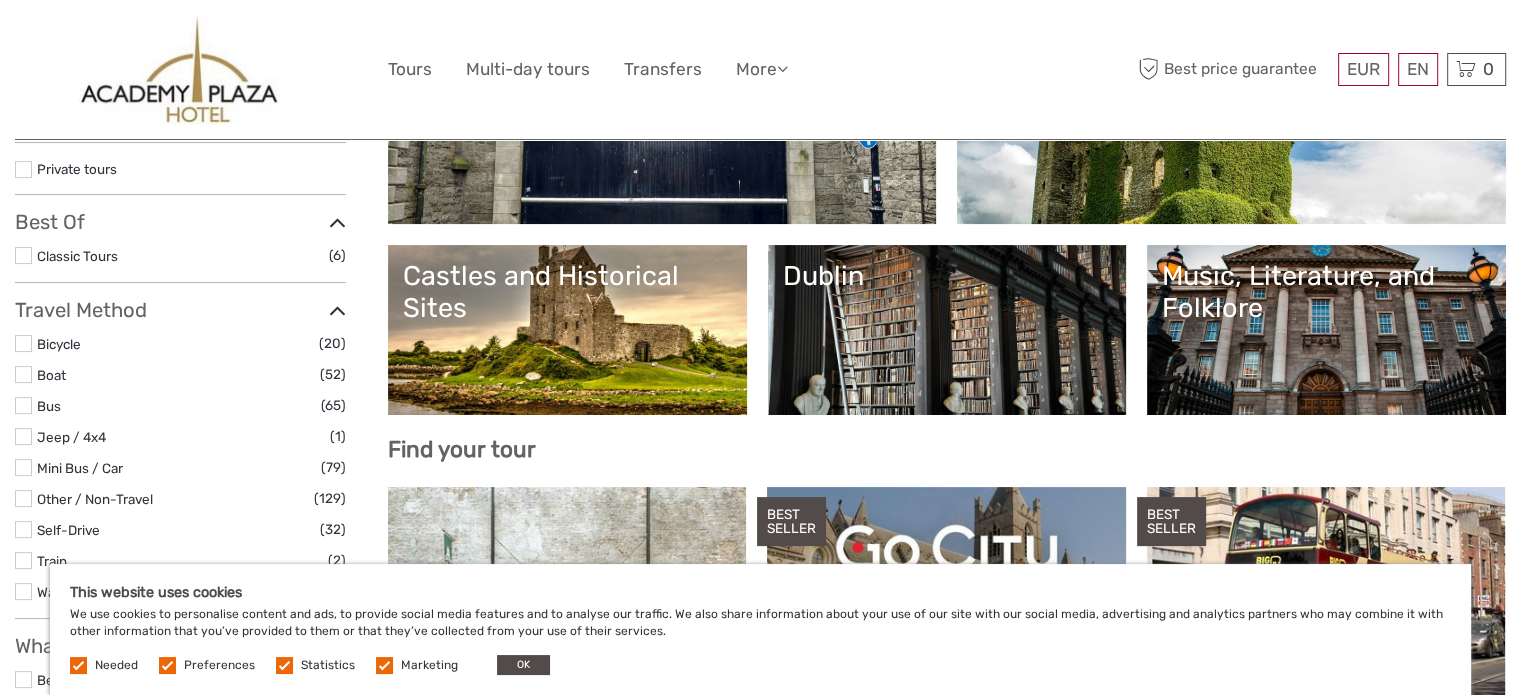 scroll, scrollTop: 468, scrollLeft: 0, axis: vertical 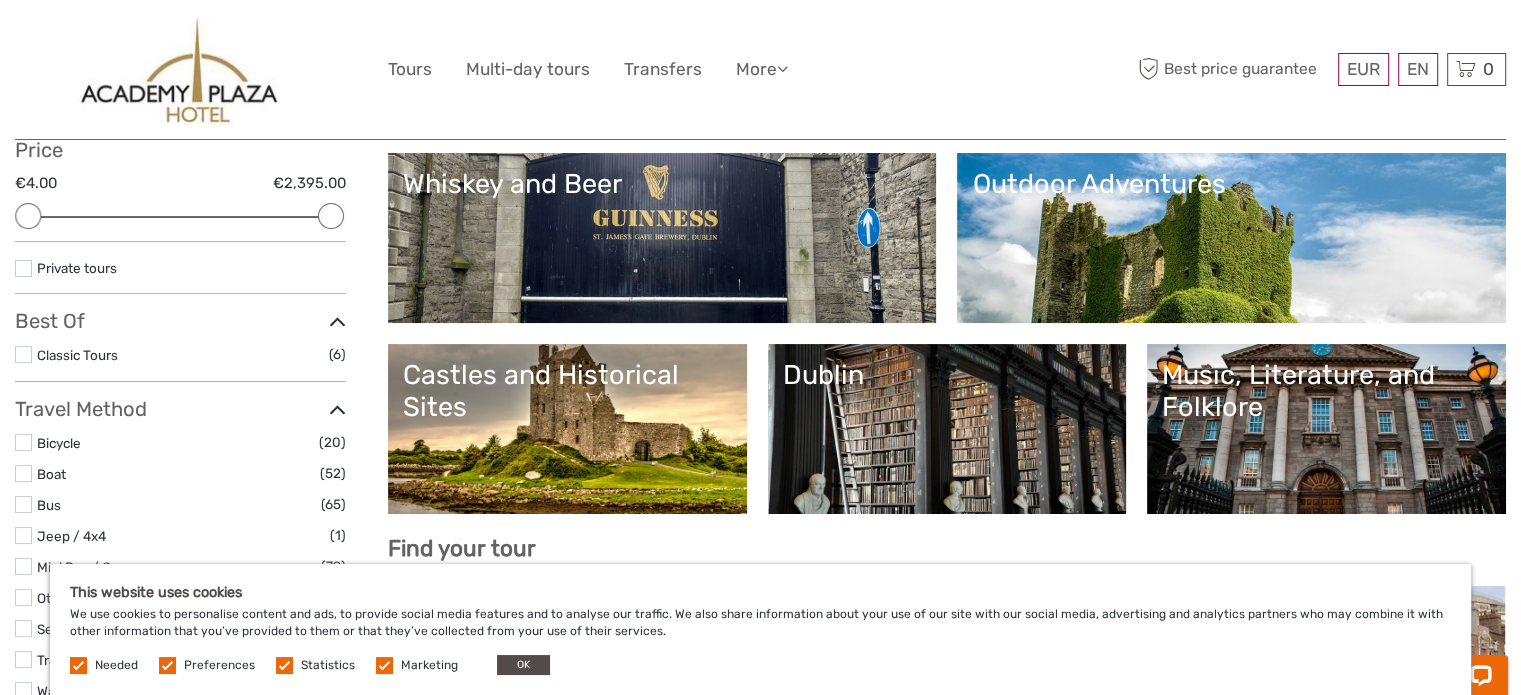 click on "Whiskey and Beer" at bounding box center [662, 238] 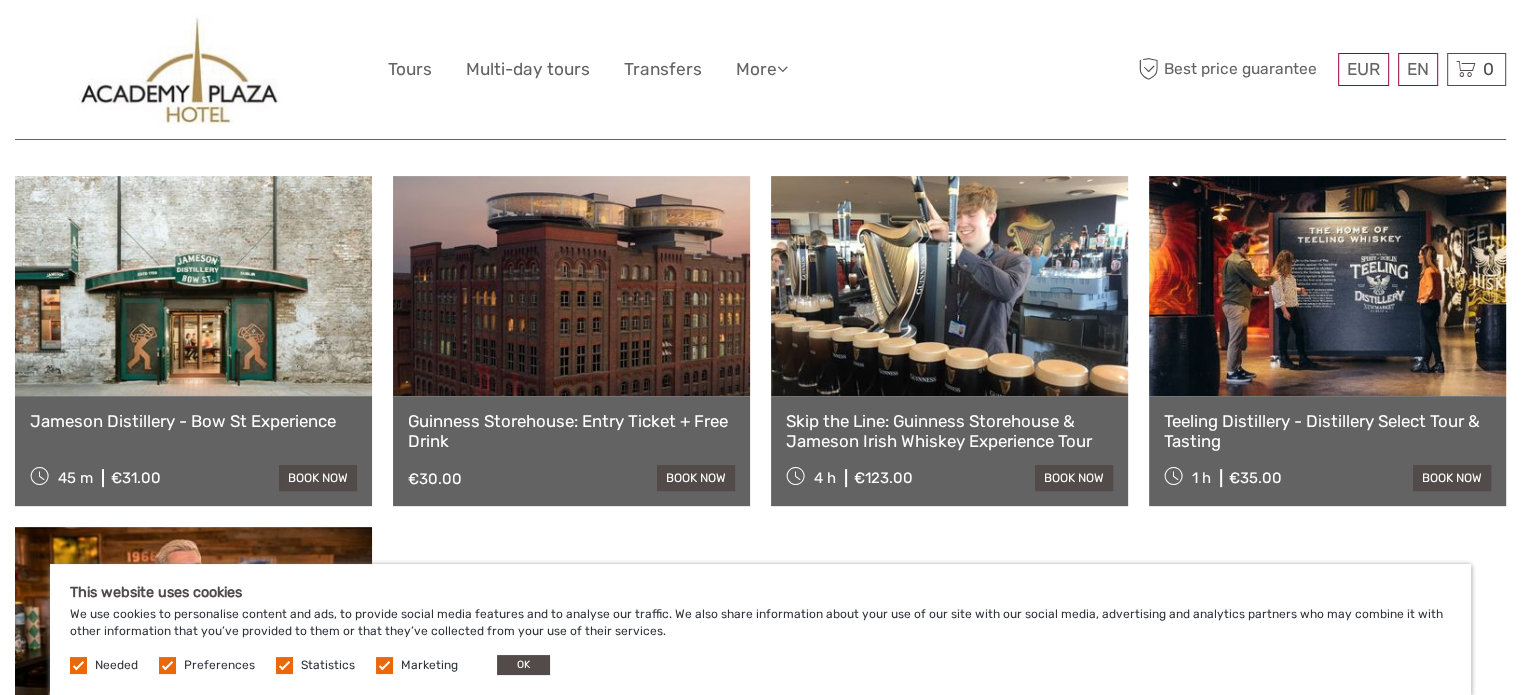 scroll, scrollTop: 644, scrollLeft: 0, axis: vertical 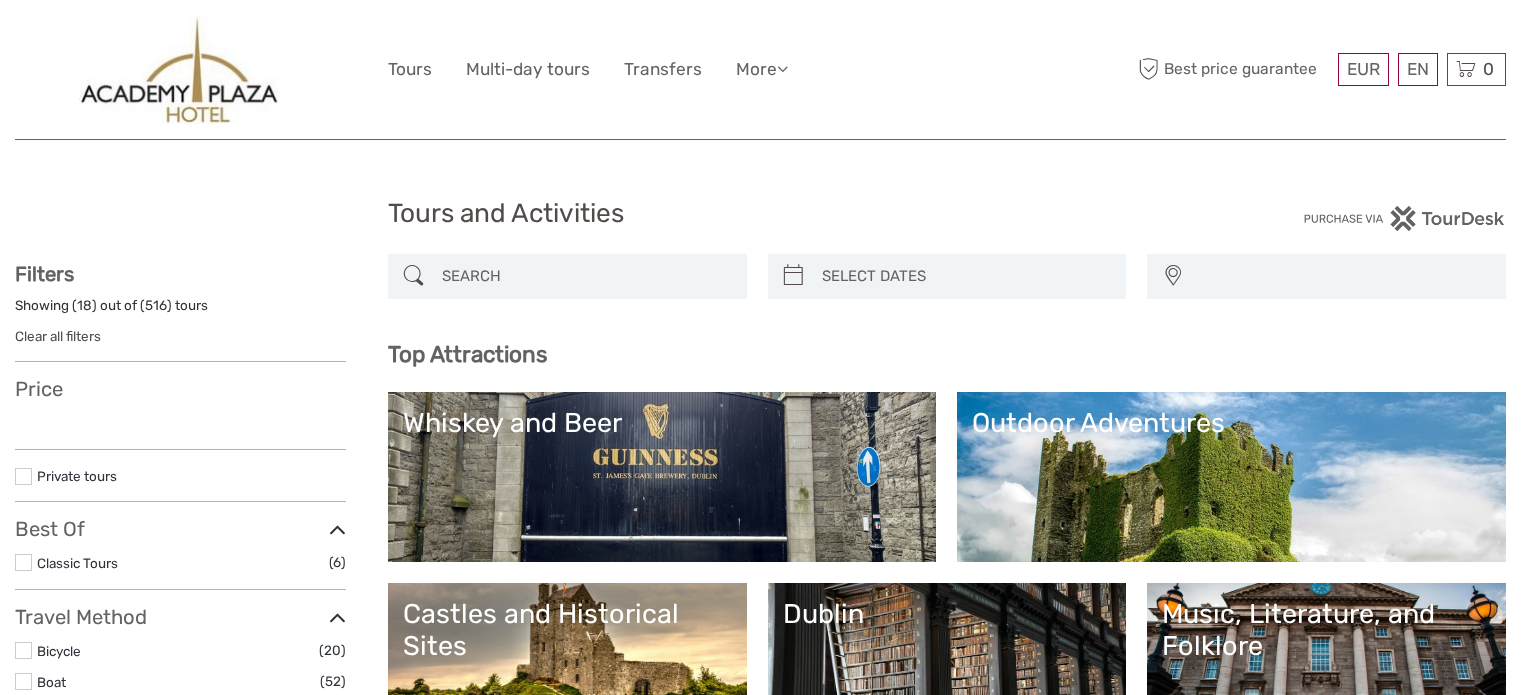 select 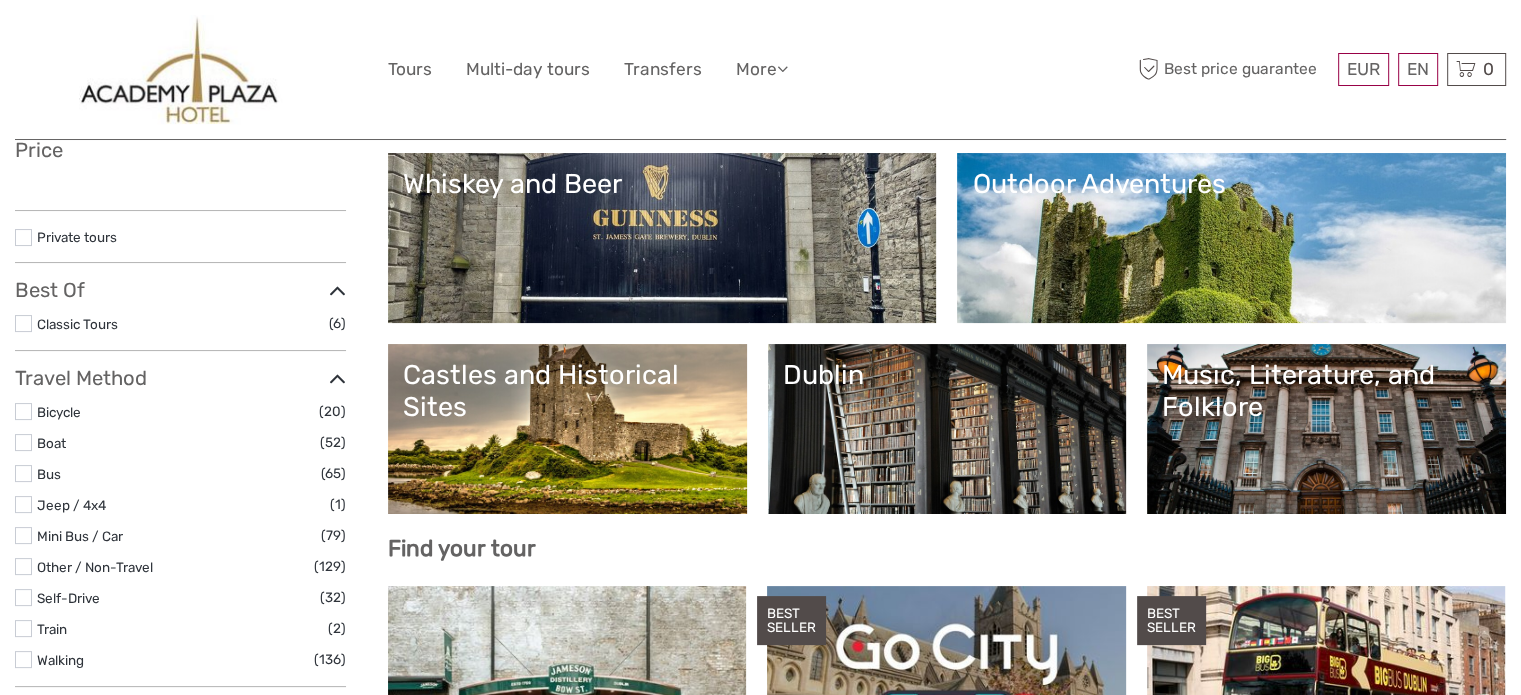 select 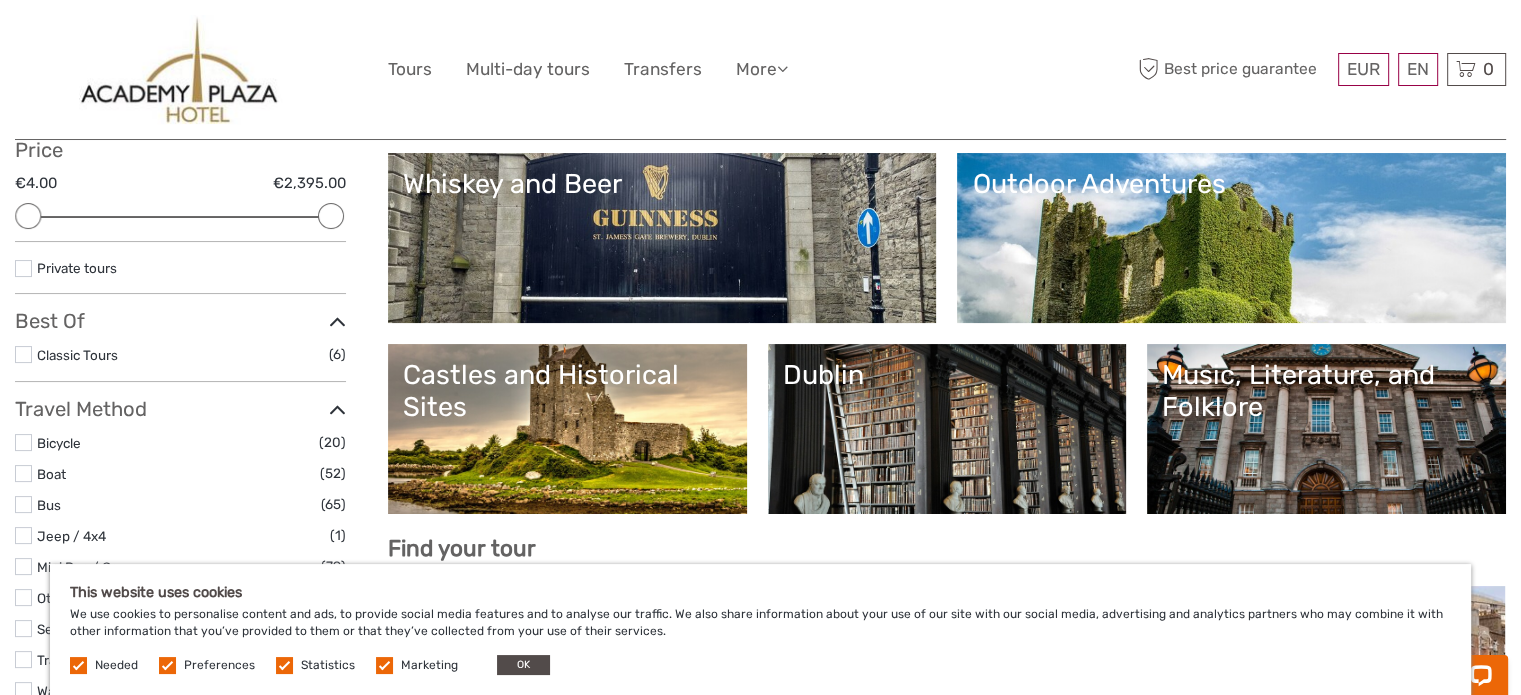 scroll, scrollTop: 0, scrollLeft: 0, axis: both 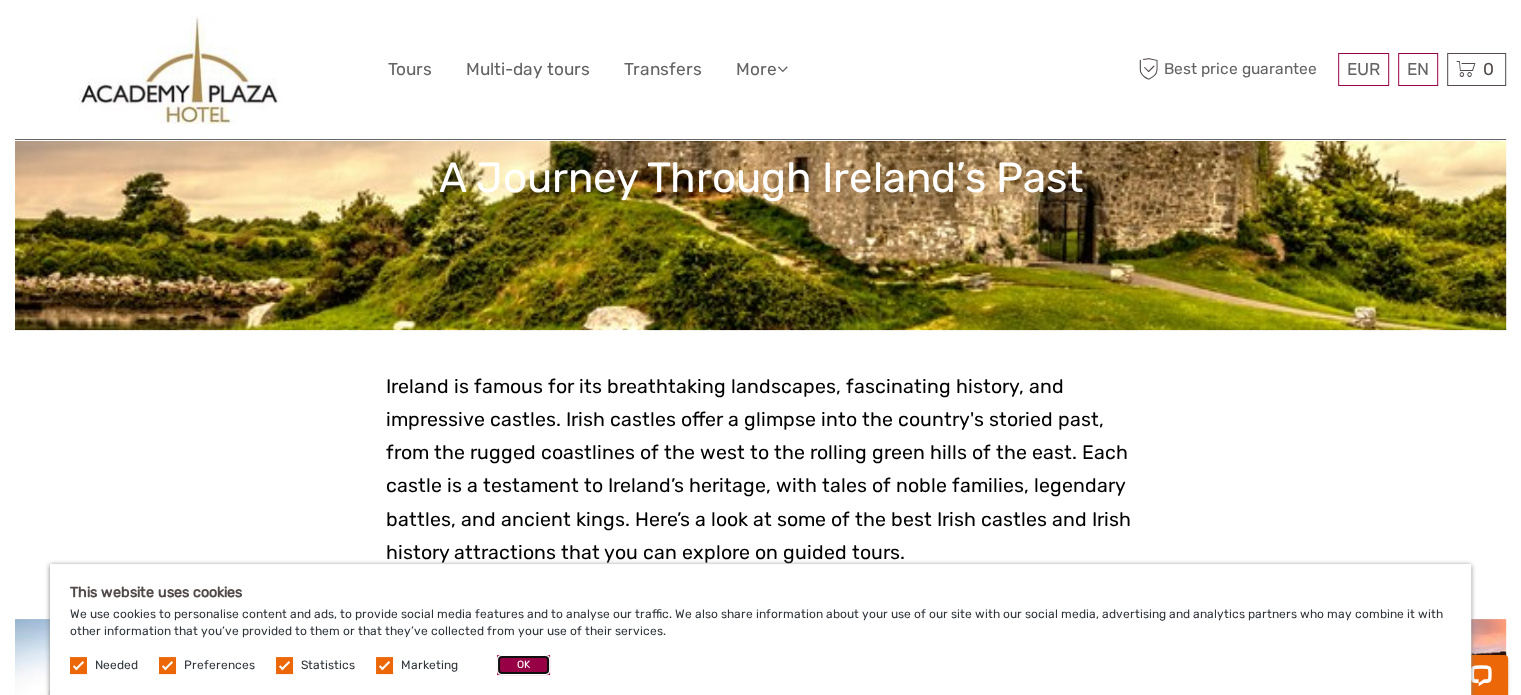 click on "OK" at bounding box center (523, 665) 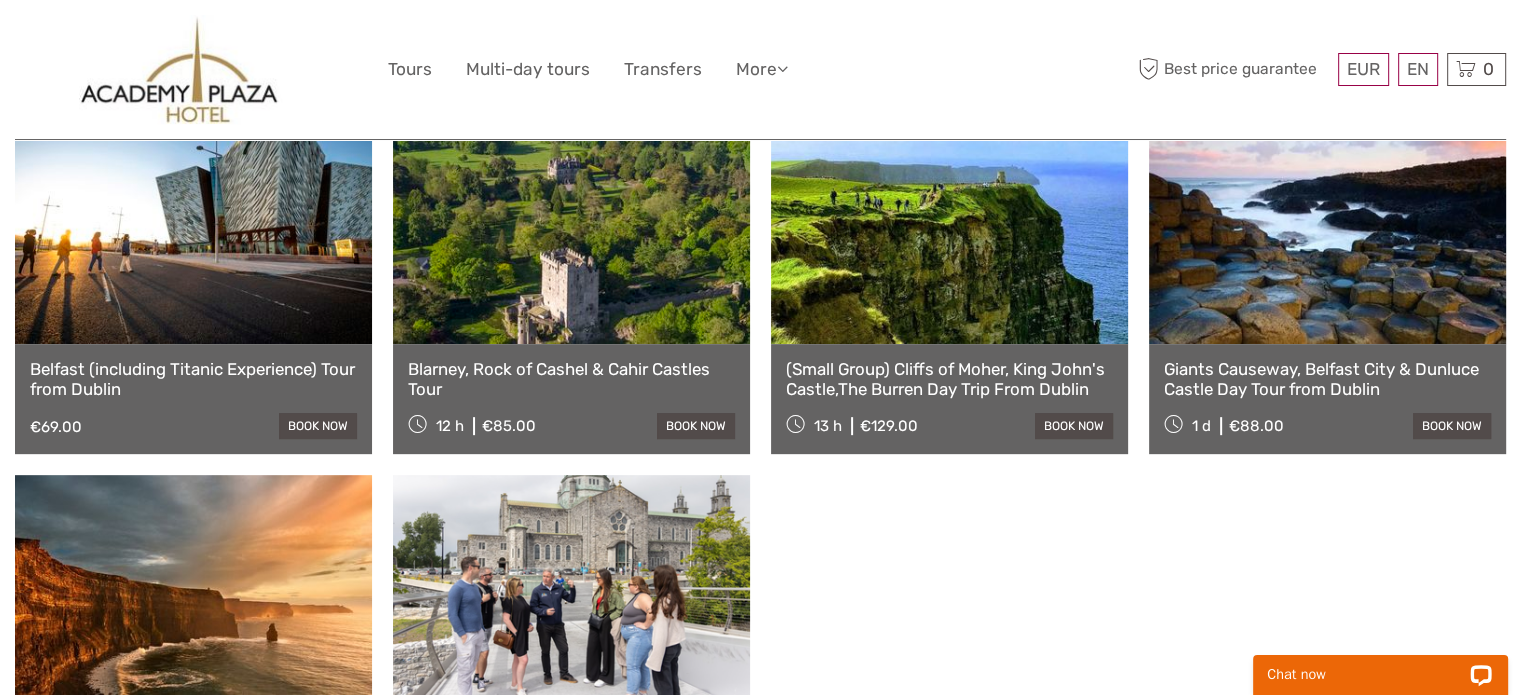 scroll, scrollTop: 666, scrollLeft: 0, axis: vertical 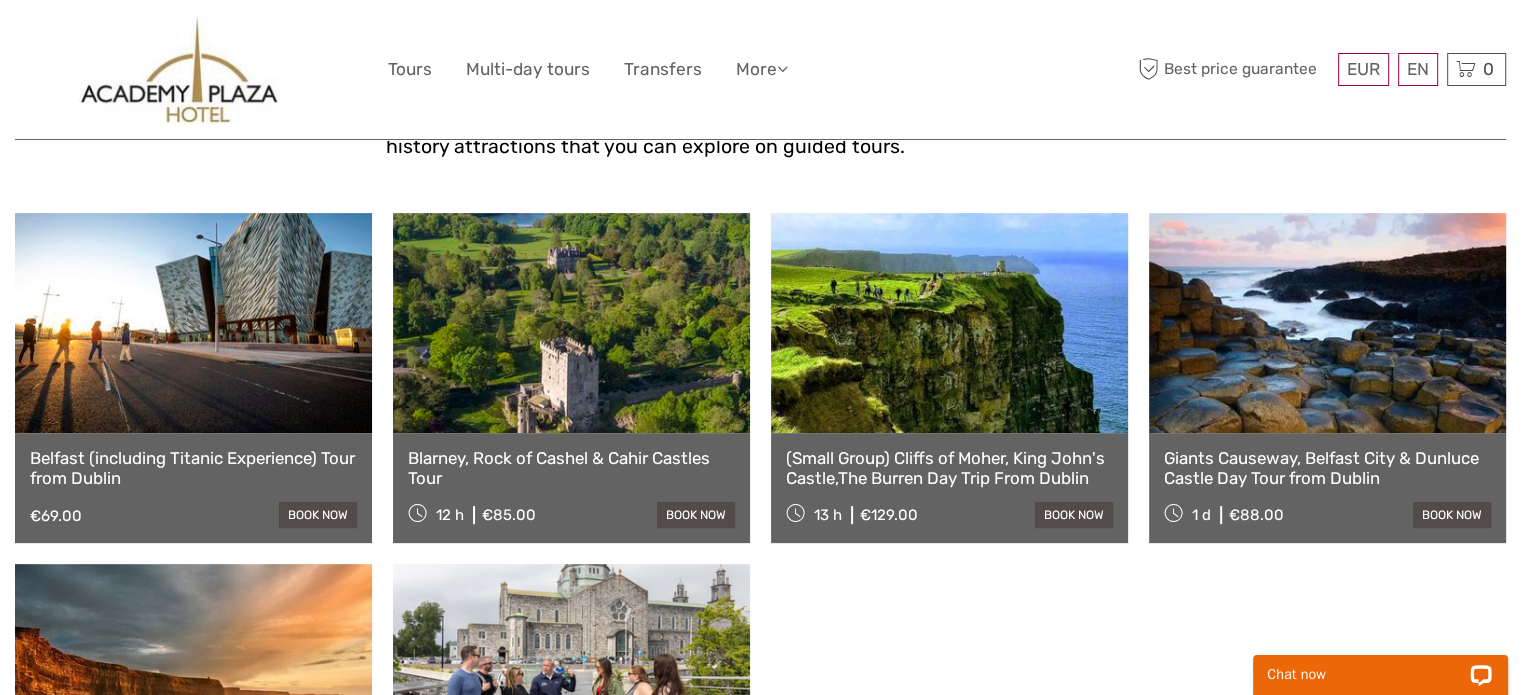 click at bounding box center [571, 323] 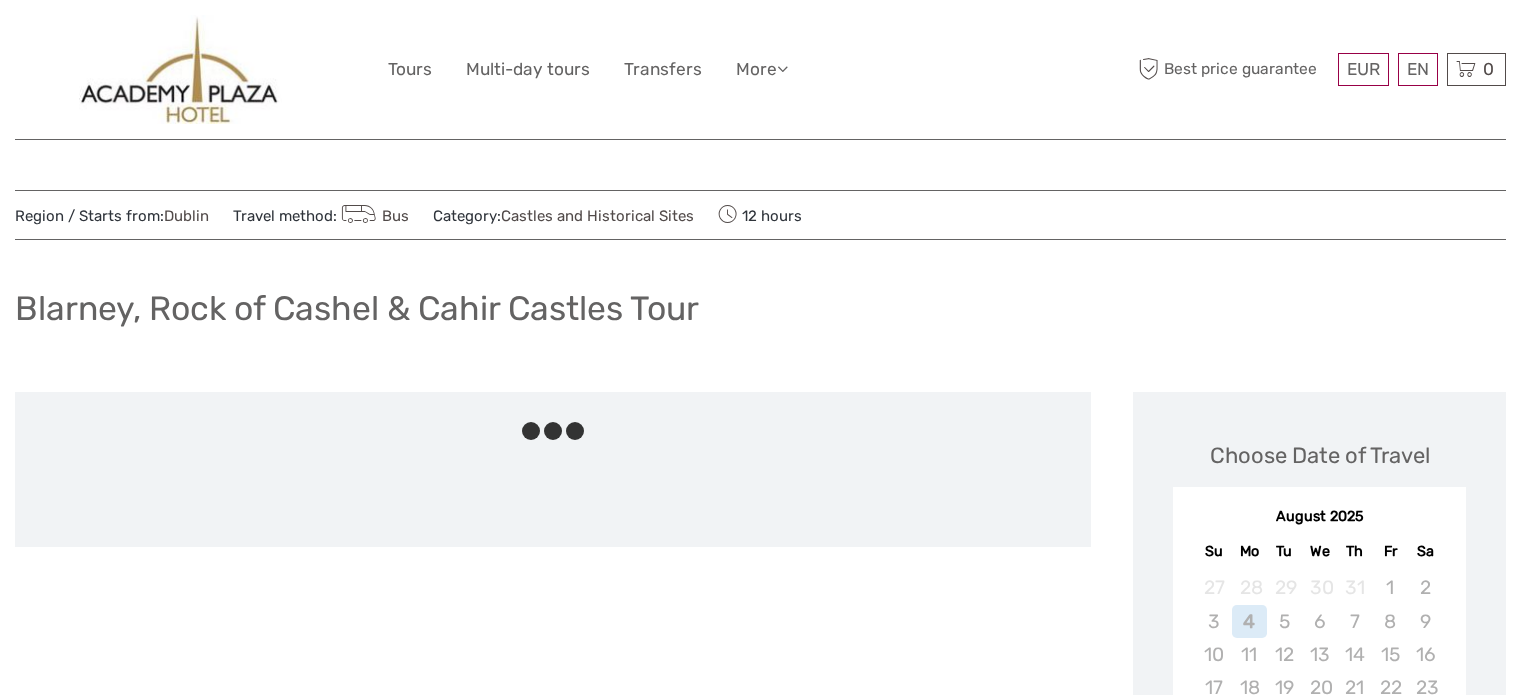 scroll, scrollTop: 0, scrollLeft: 0, axis: both 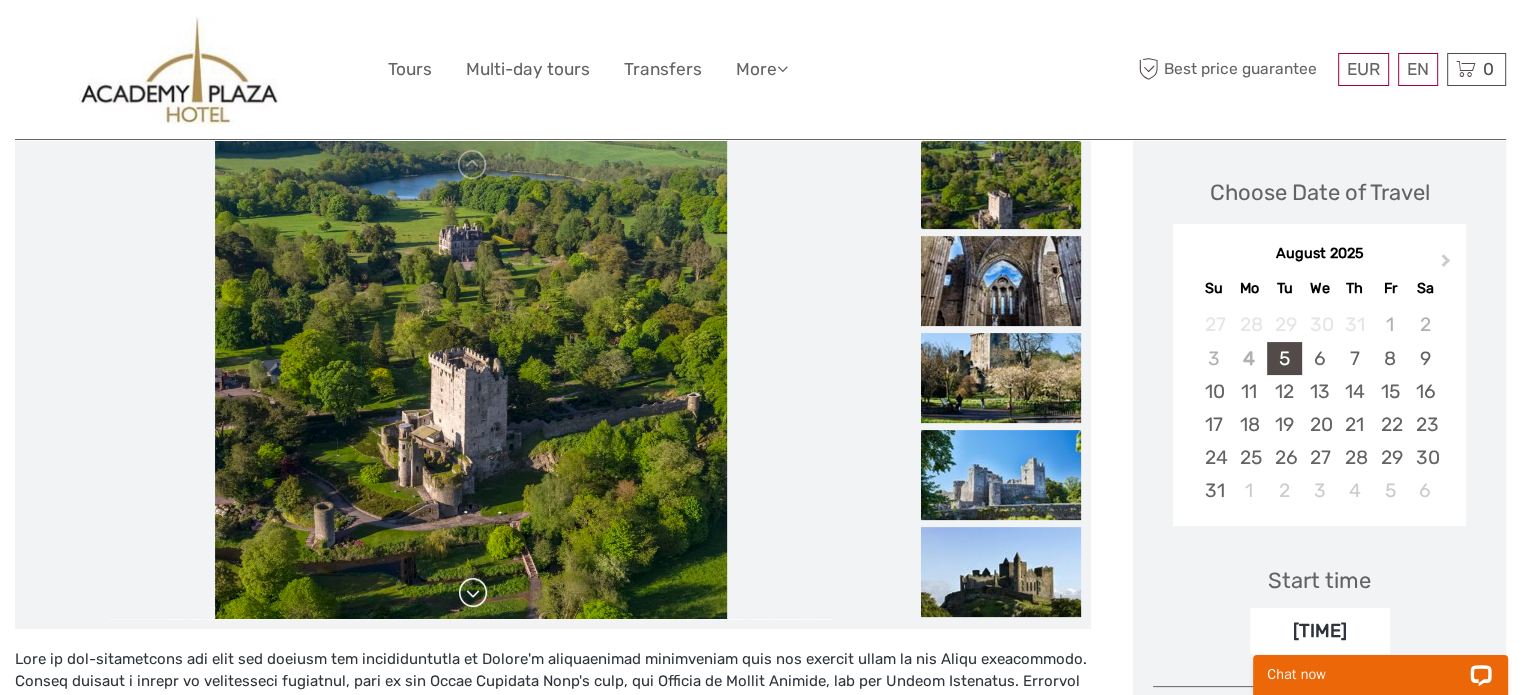click at bounding box center [473, 593] 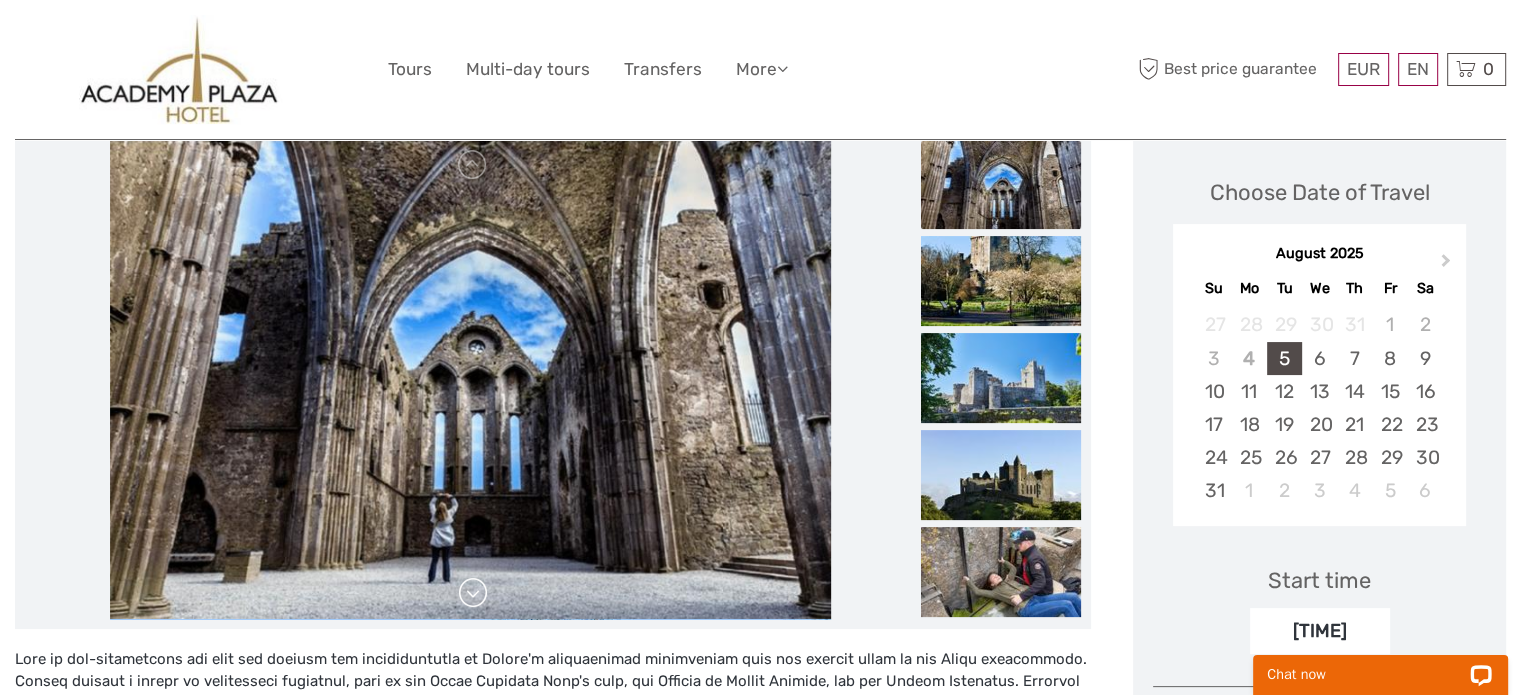 click at bounding box center (473, 593) 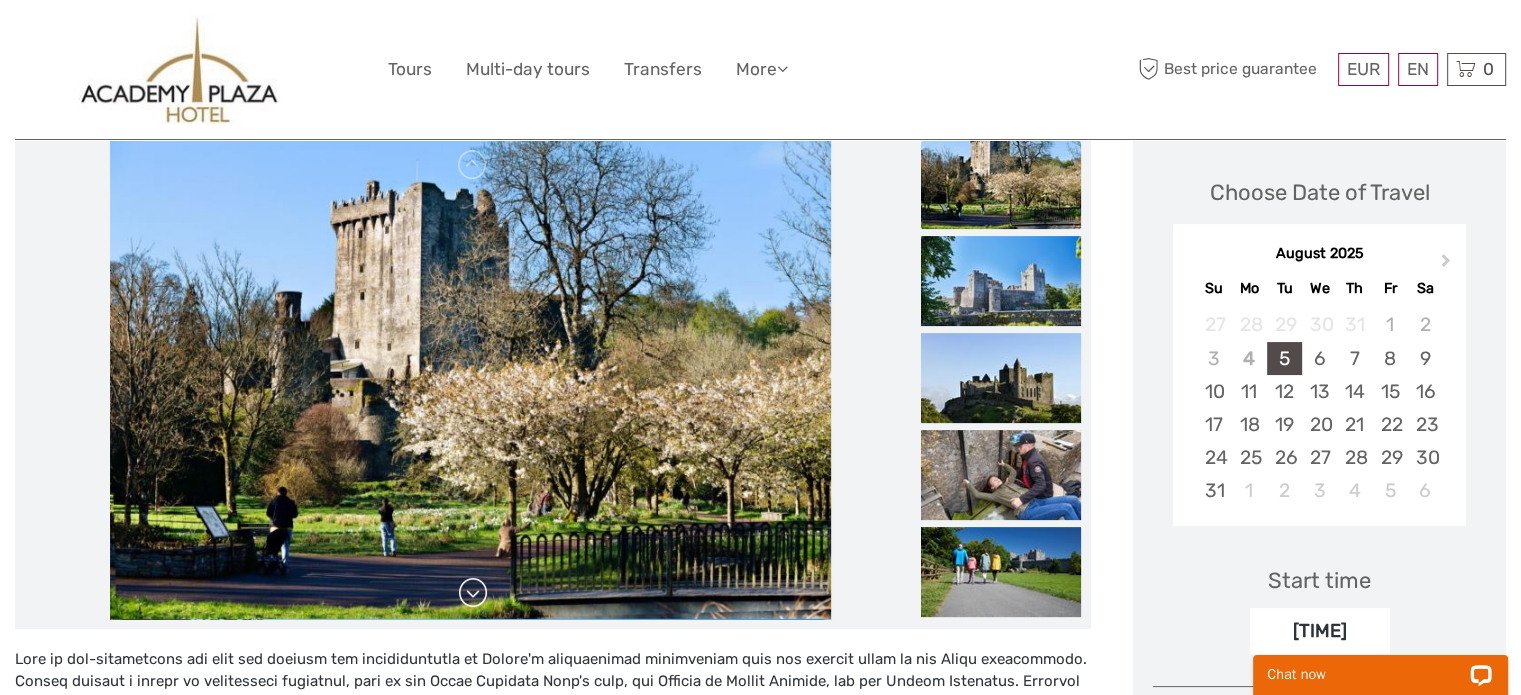 click at bounding box center (473, 593) 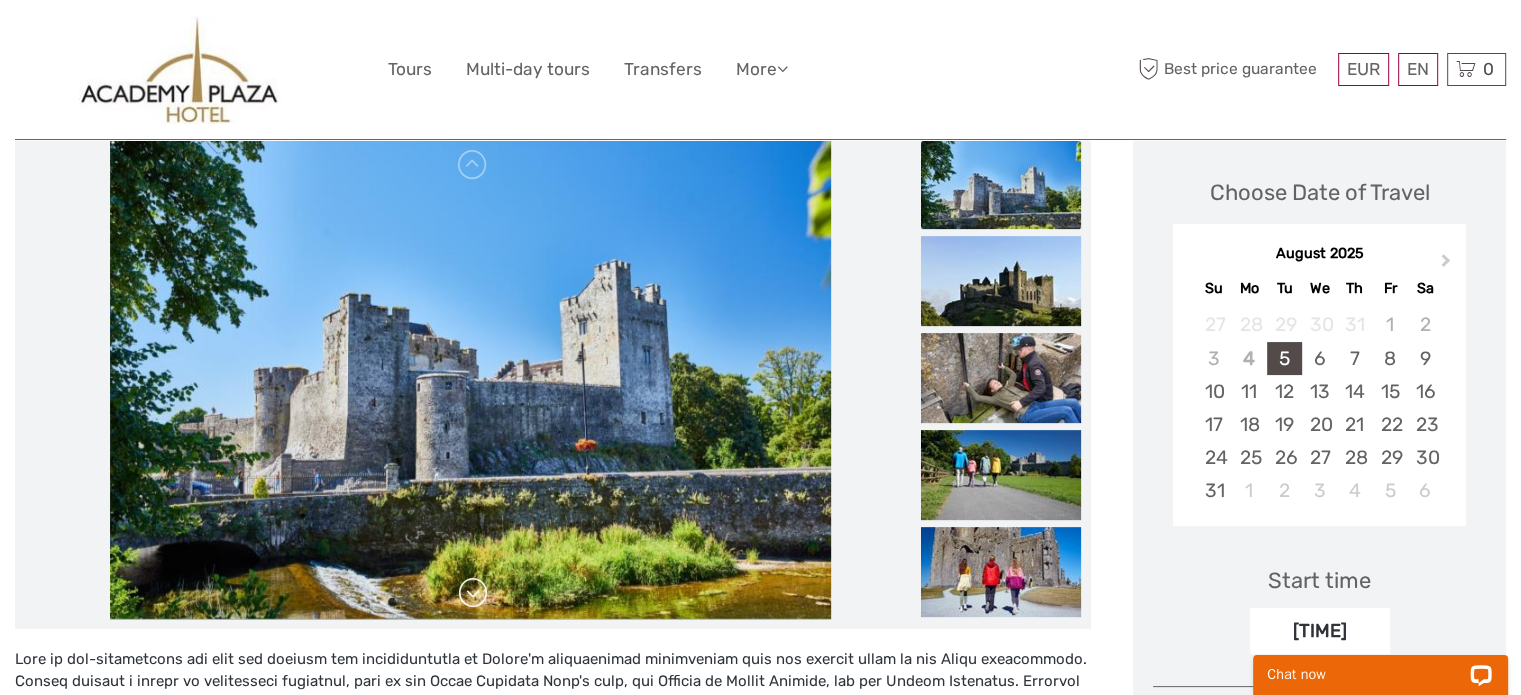 click at bounding box center [473, 593] 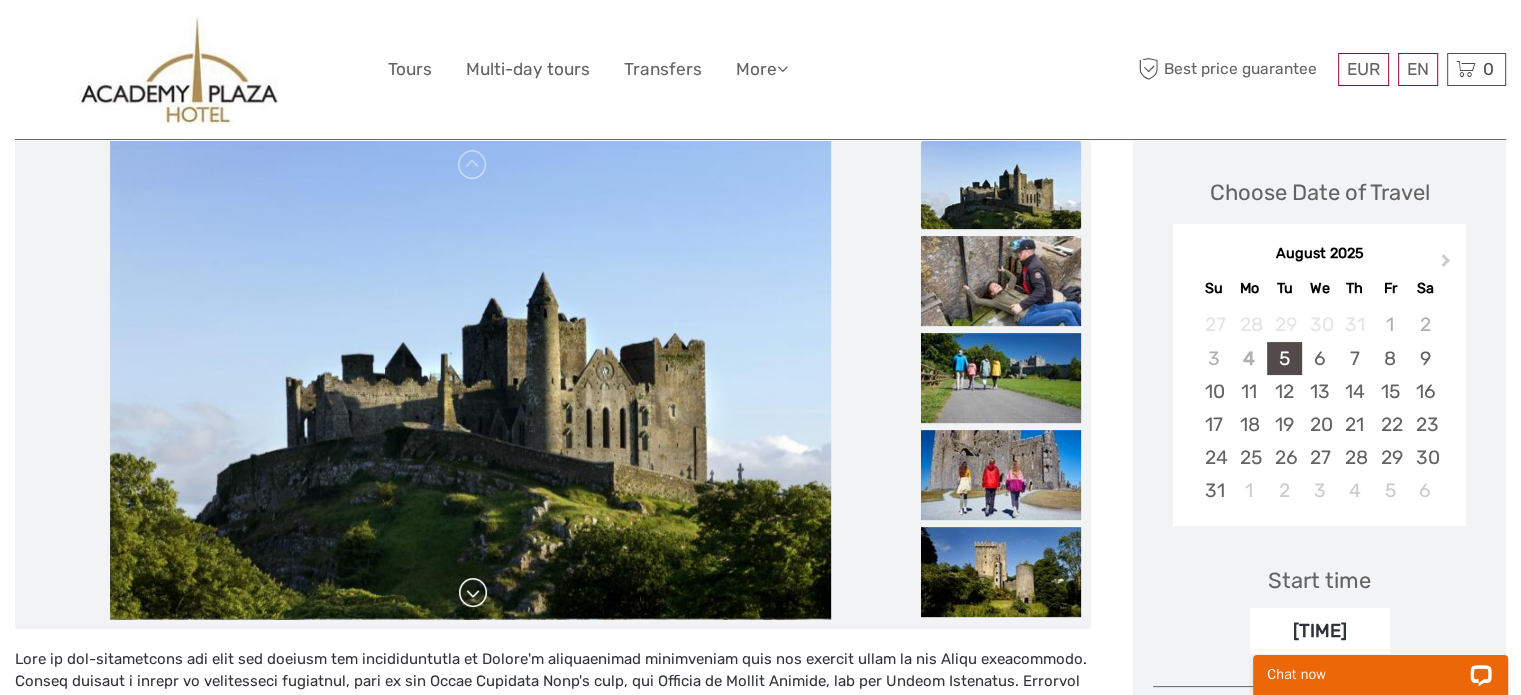 click at bounding box center (473, 593) 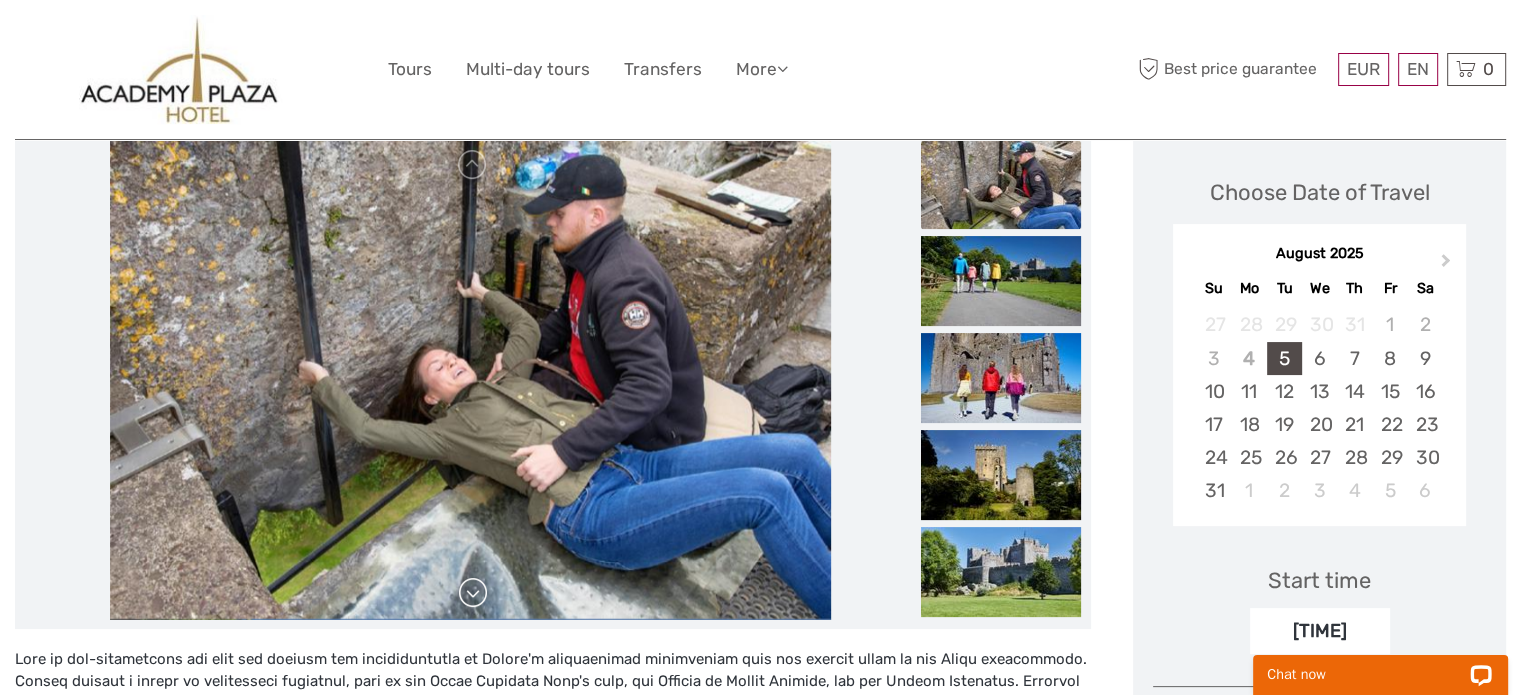 click at bounding box center (473, 593) 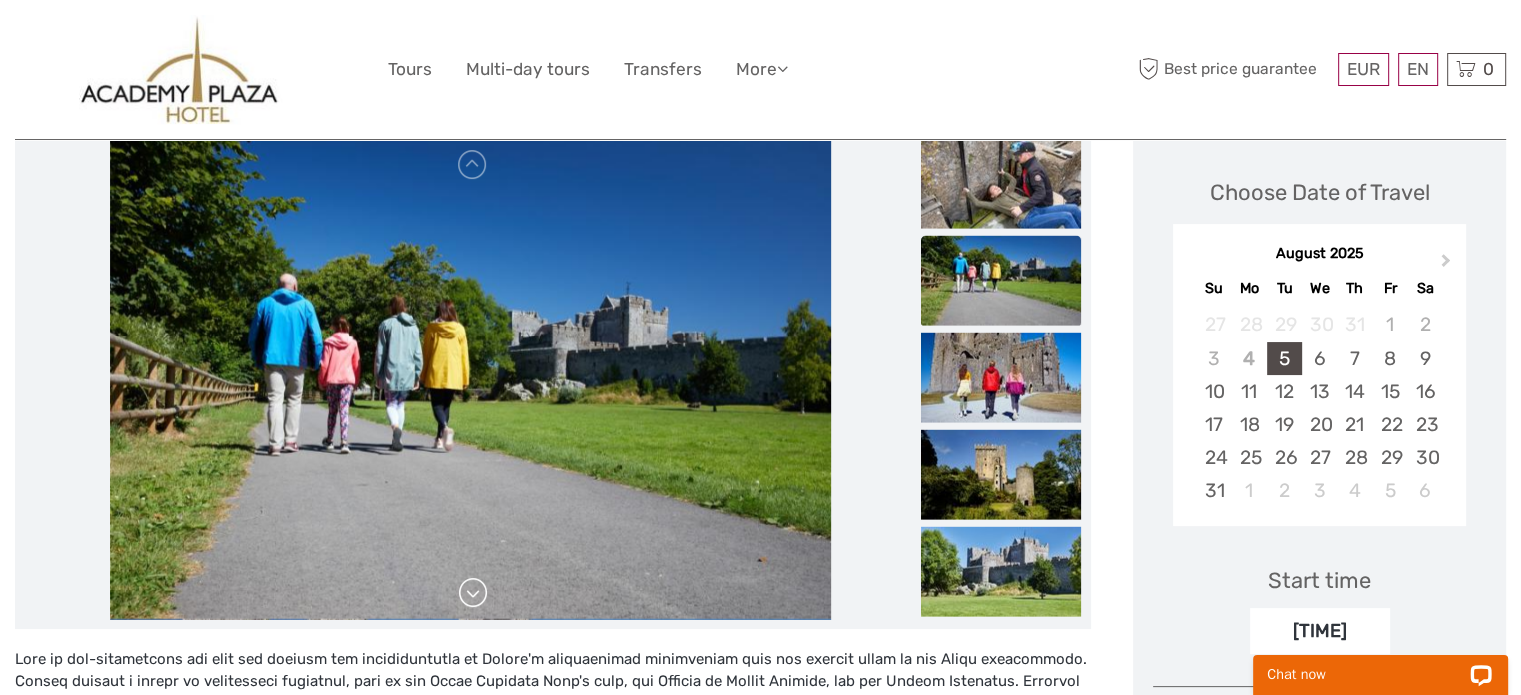 click at bounding box center (473, 593) 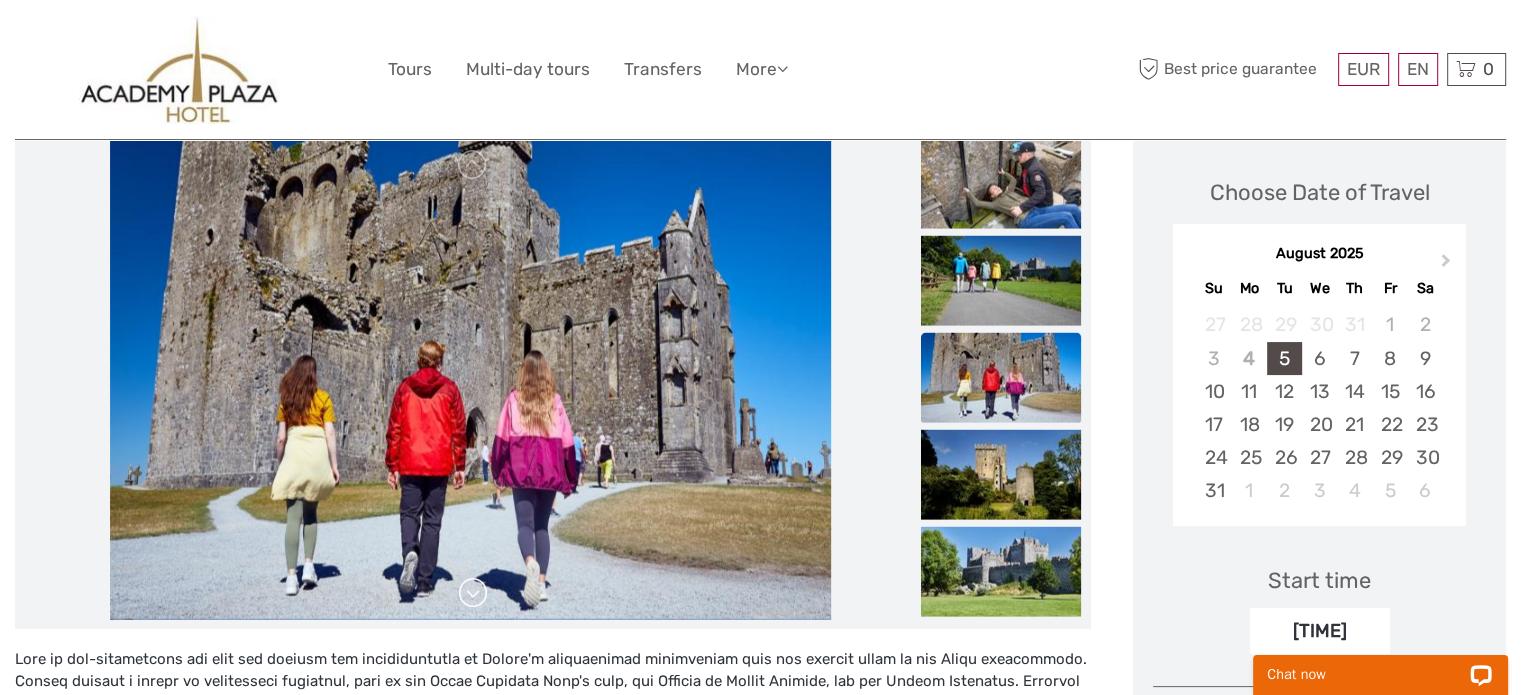 click at bounding box center (473, 593) 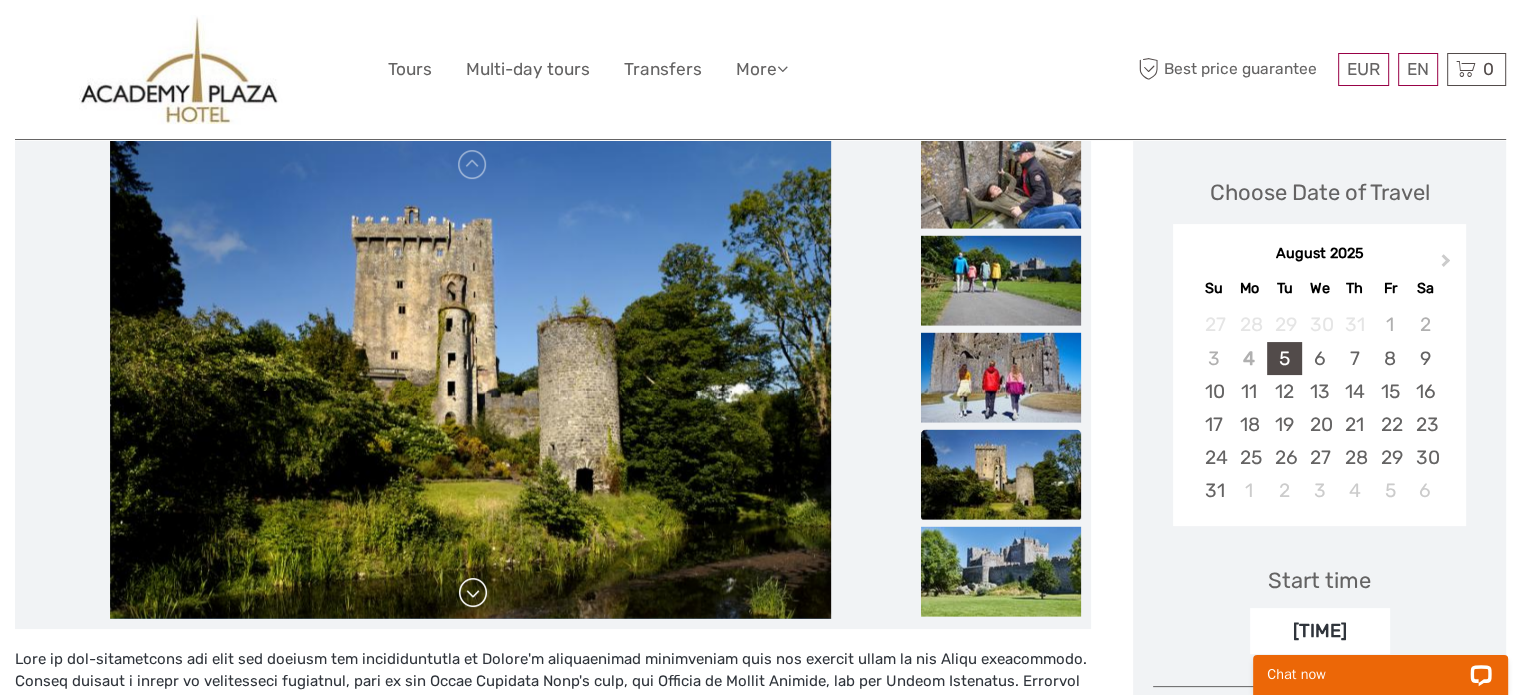 click at bounding box center (473, 593) 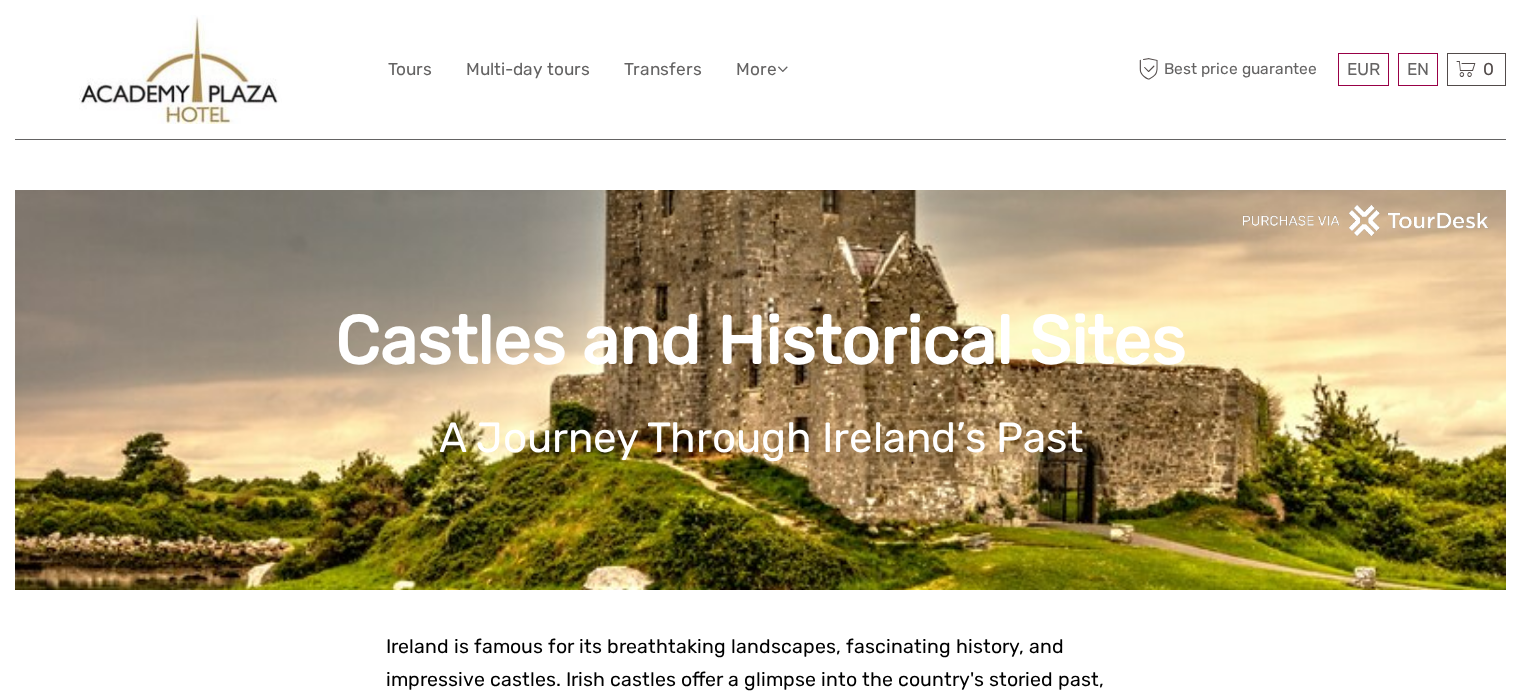 scroll, scrollTop: 666, scrollLeft: 0, axis: vertical 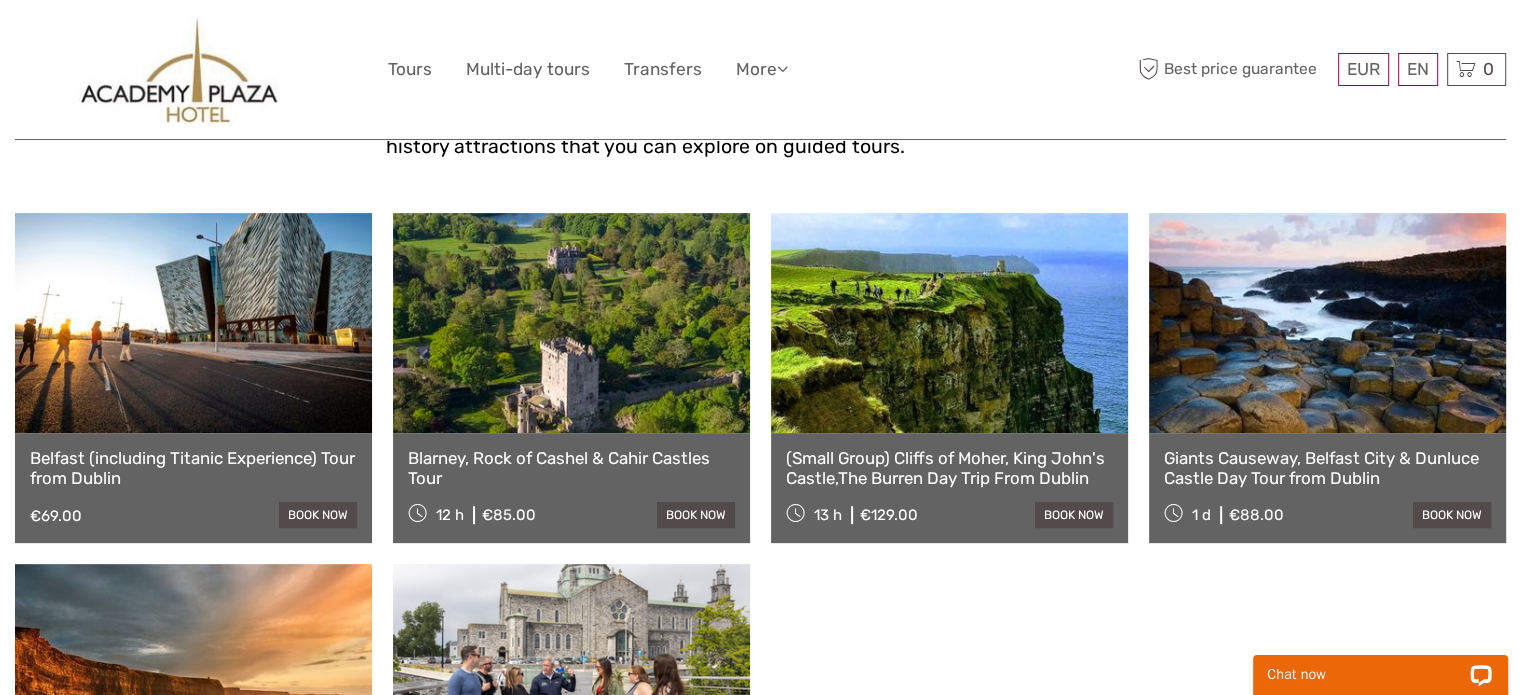 click at bounding box center [949, 323] 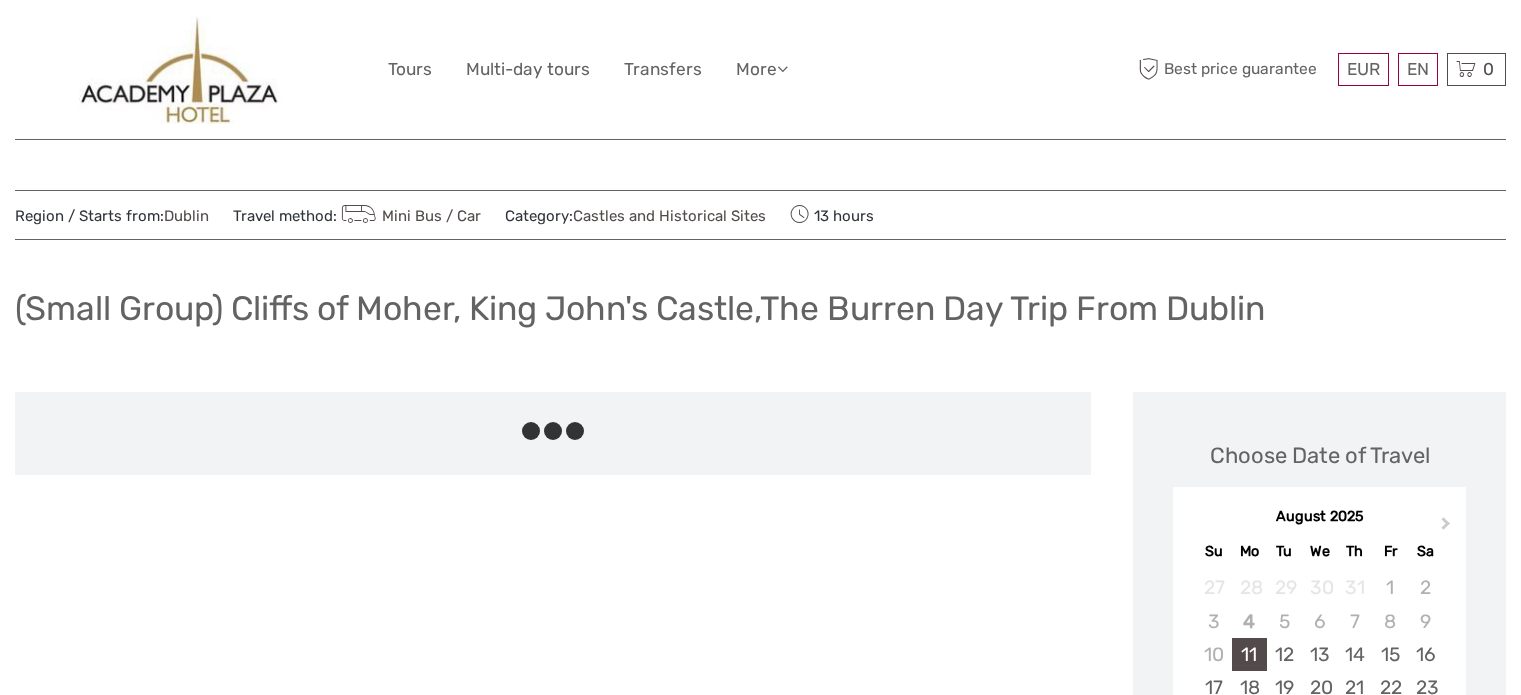 scroll, scrollTop: 0, scrollLeft: 0, axis: both 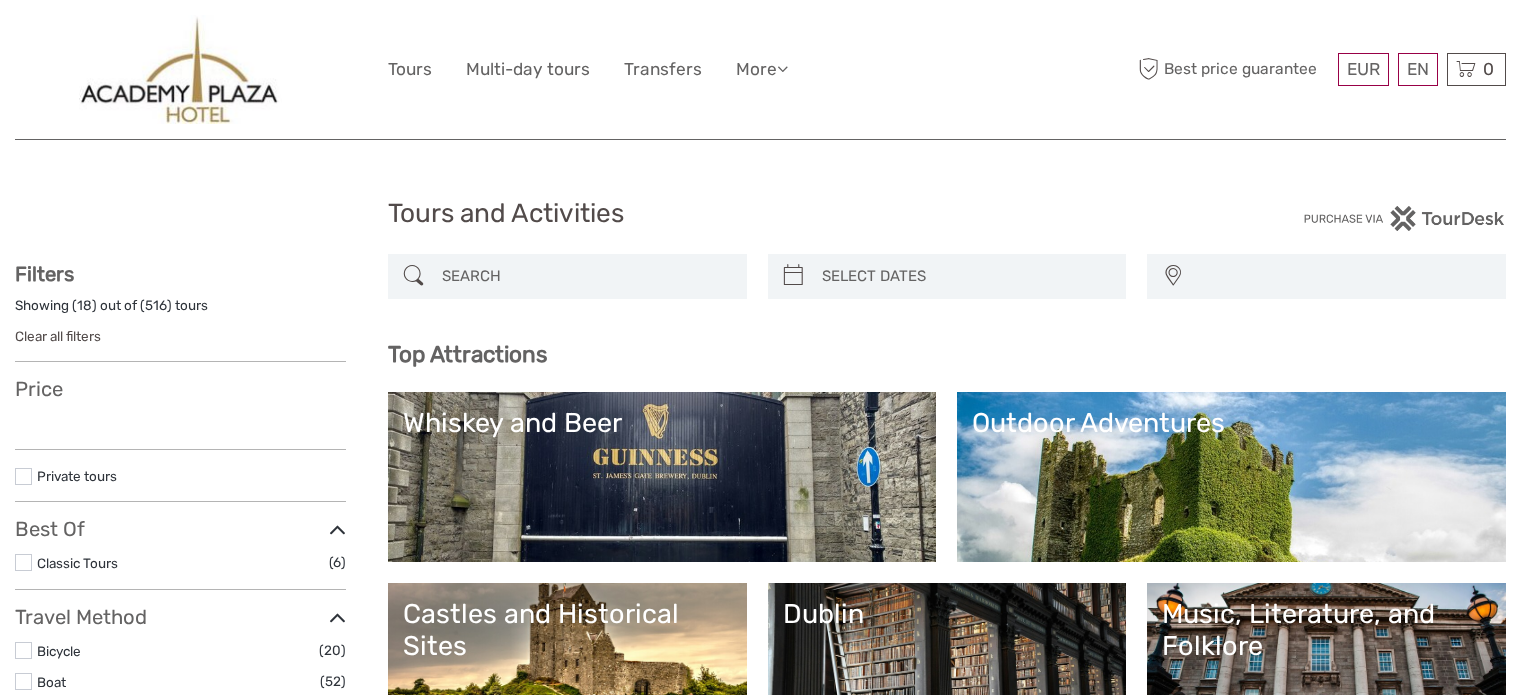 select 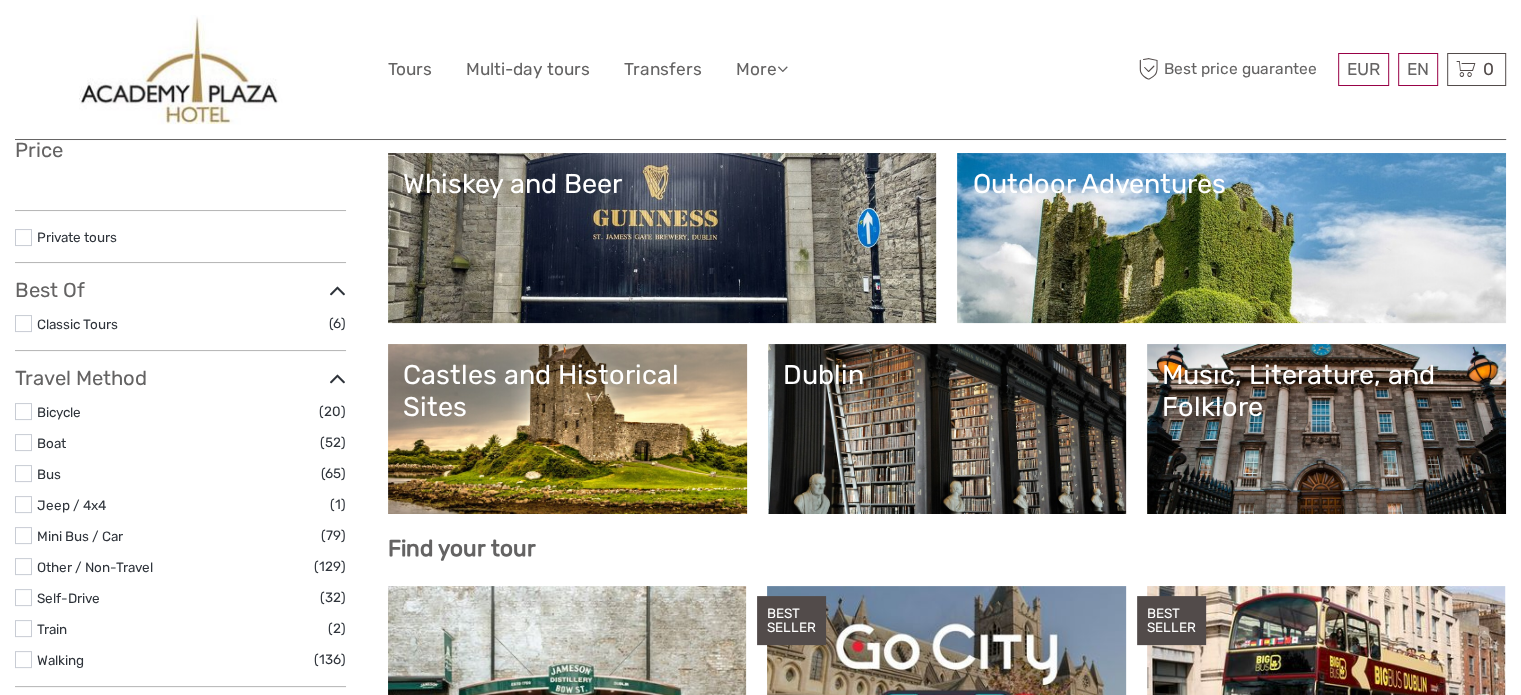 select 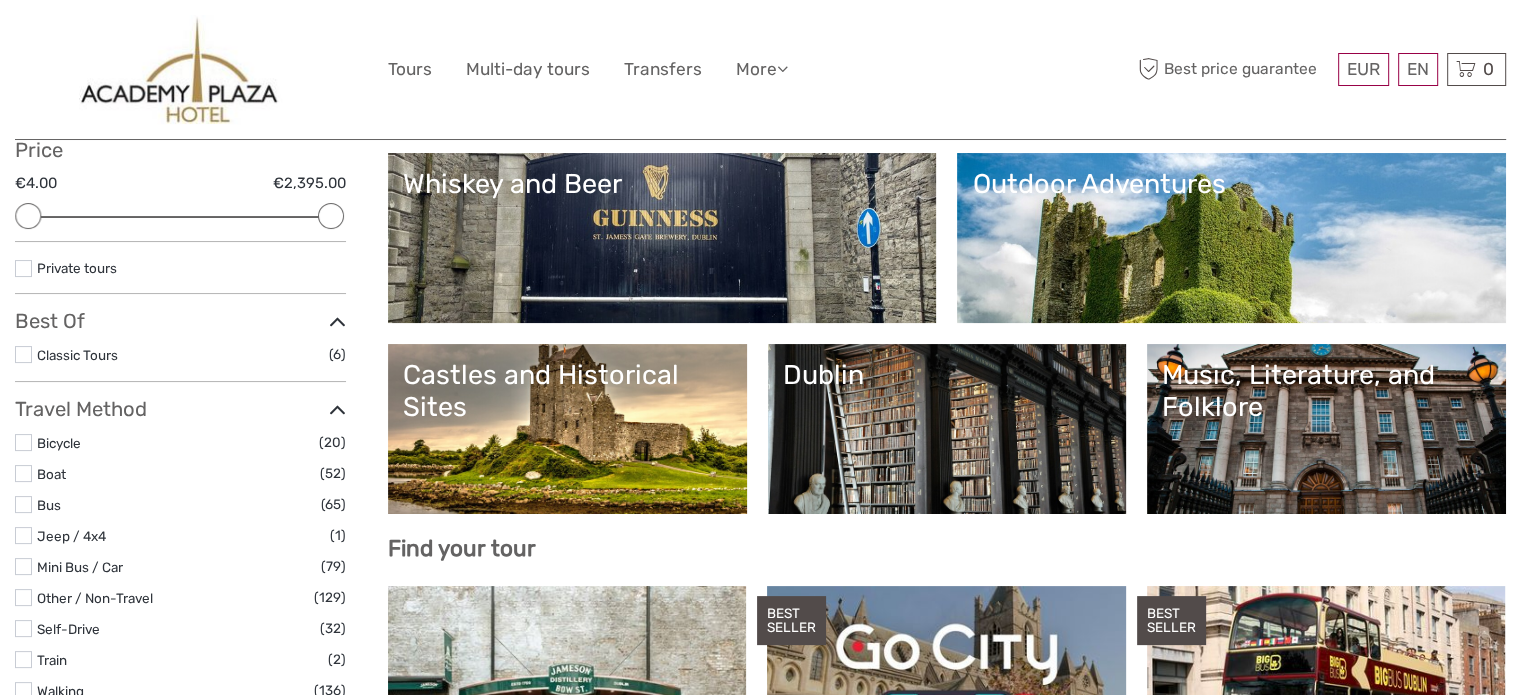 scroll, scrollTop: 0, scrollLeft: 0, axis: both 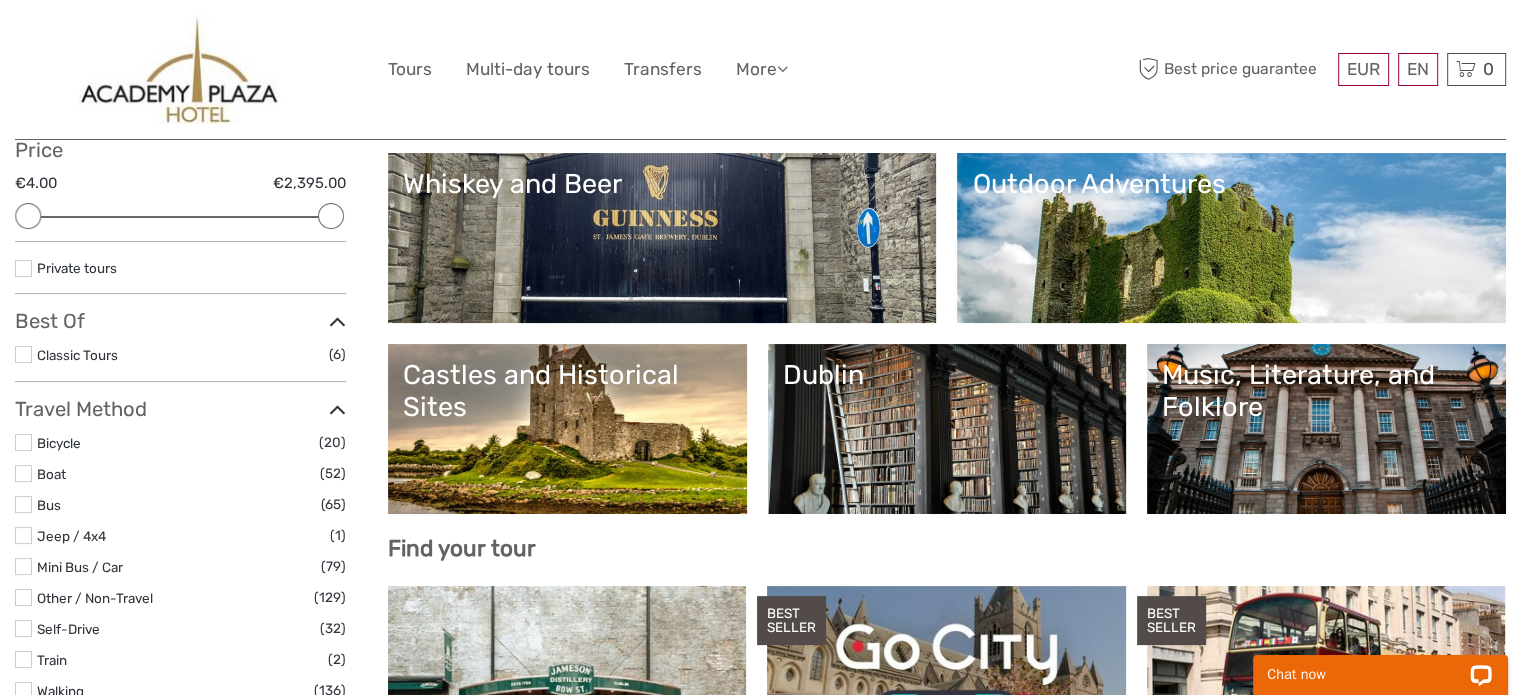 click on "Whiskey and Beer" at bounding box center [662, 238] 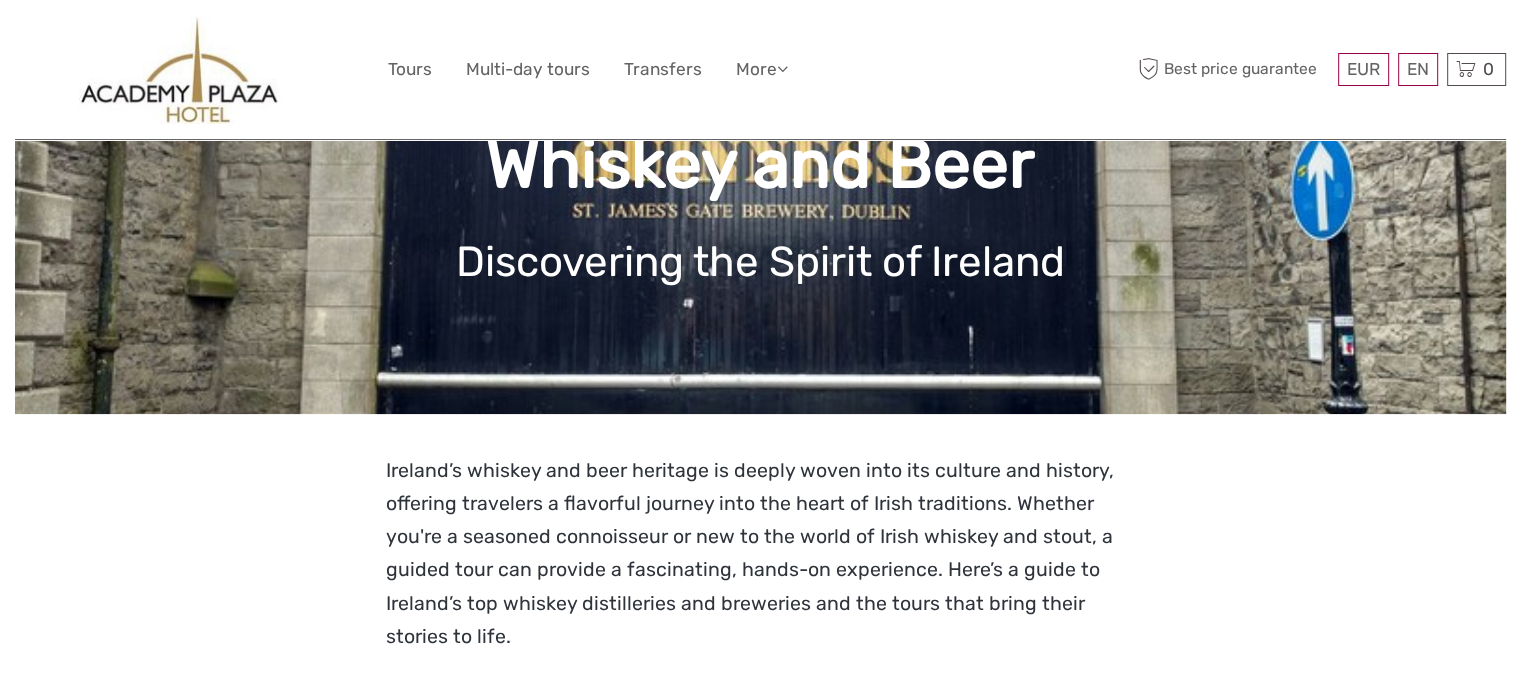 scroll, scrollTop: 551, scrollLeft: 0, axis: vertical 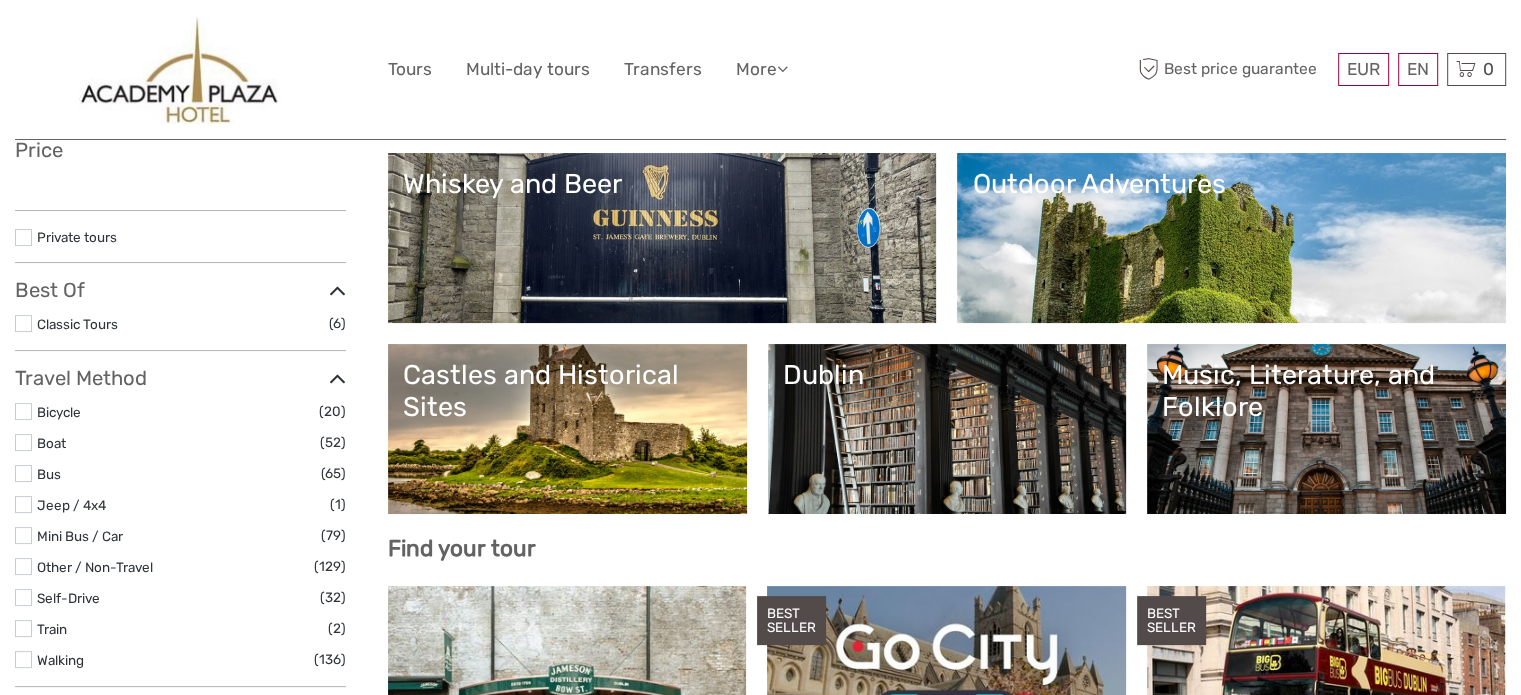 select 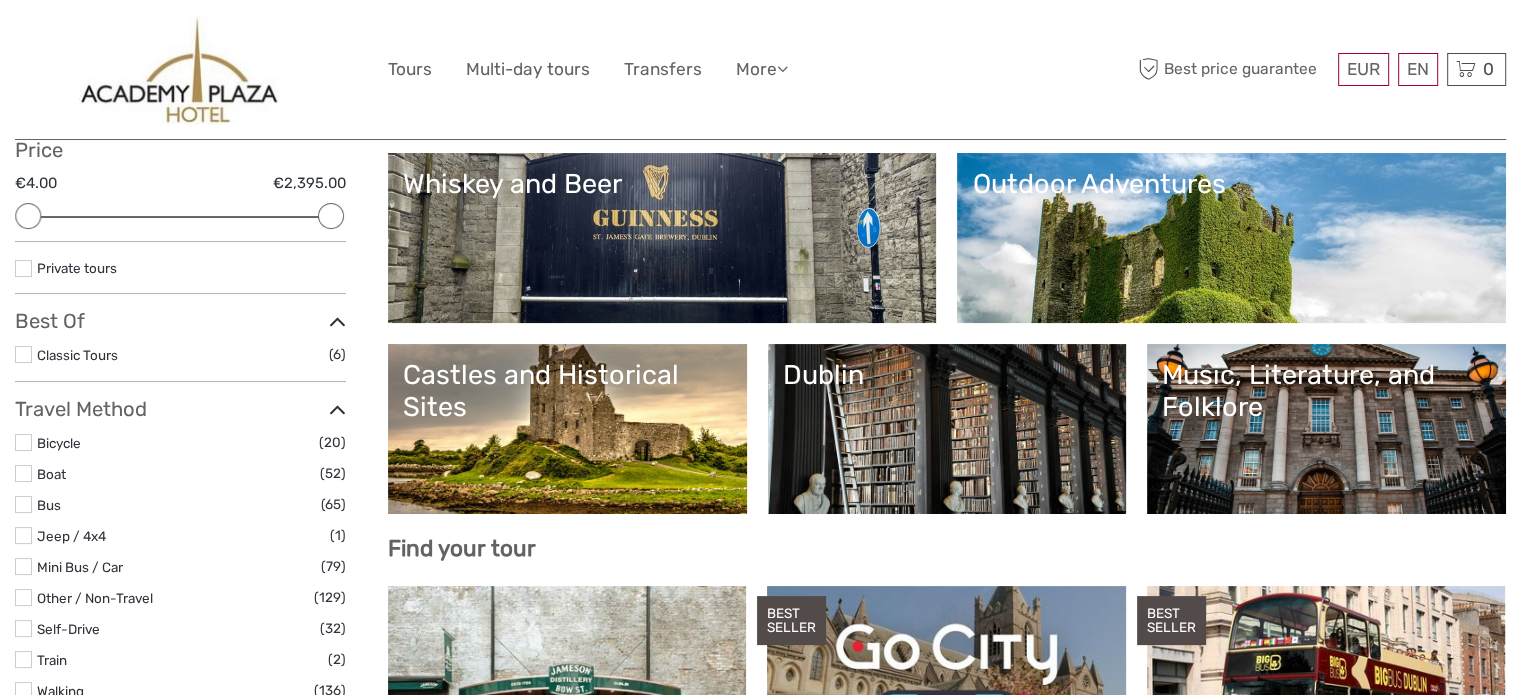 scroll, scrollTop: 239, scrollLeft: 0, axis: vertical 